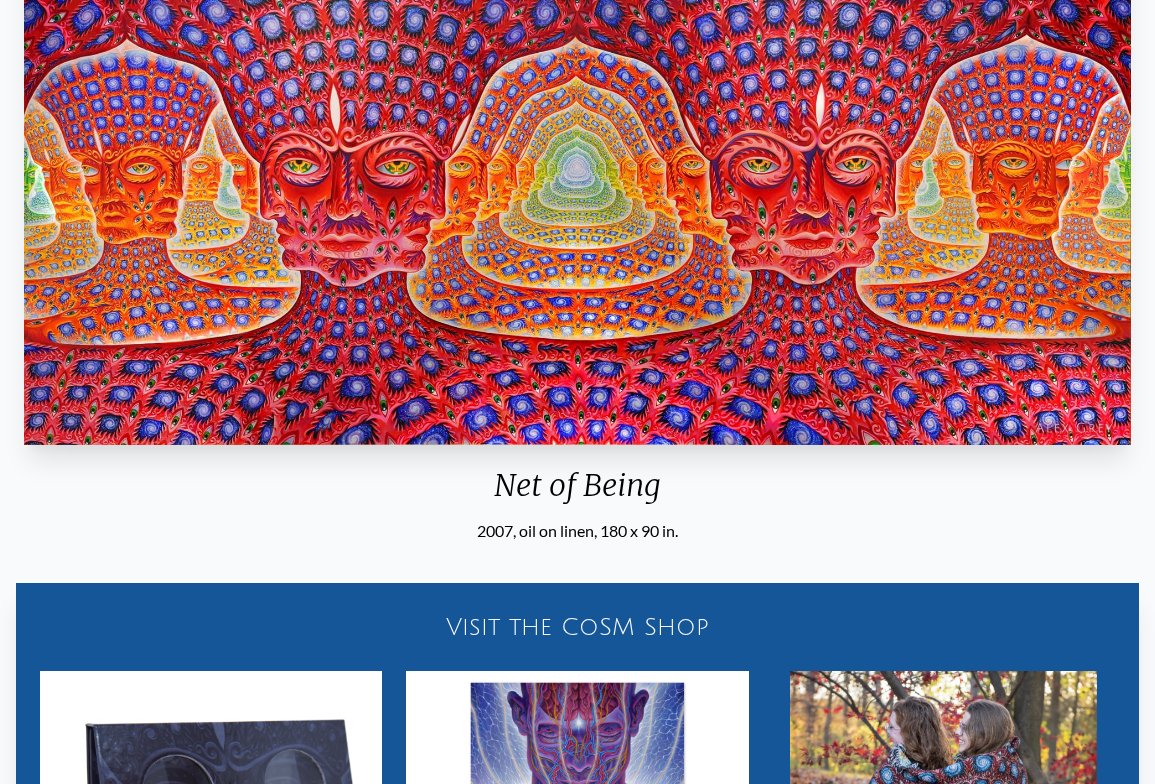 scroll, scrollTop: 259, scrollLeft: 0, axis: vertical 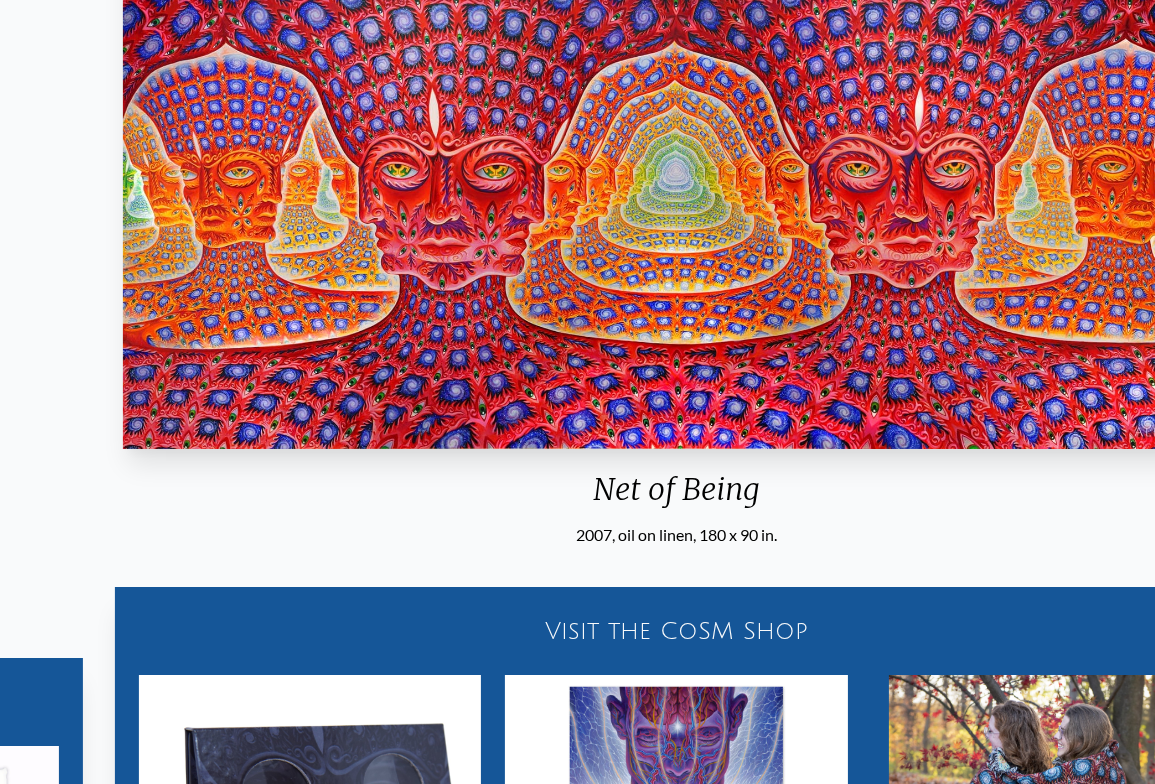 click on "Net of Being" at bounding box center (676, 497) 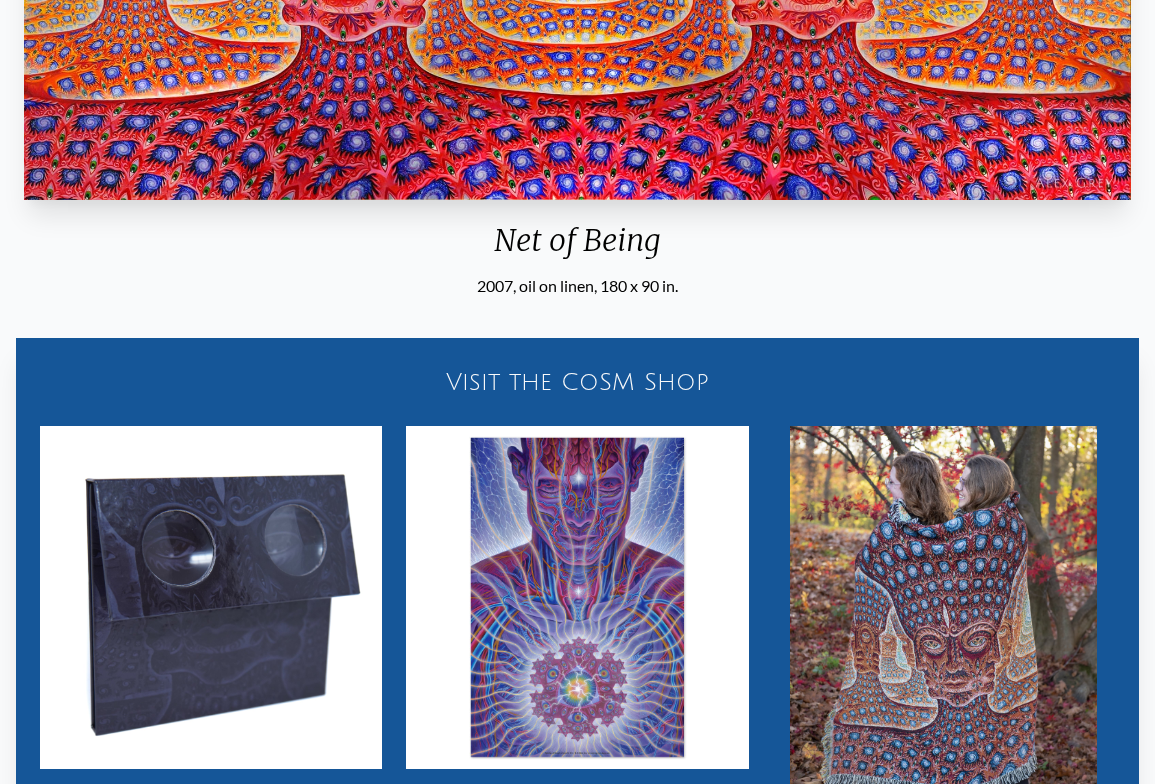 scroll, scrollTop: 0, scrollLeft: 0, axis: both 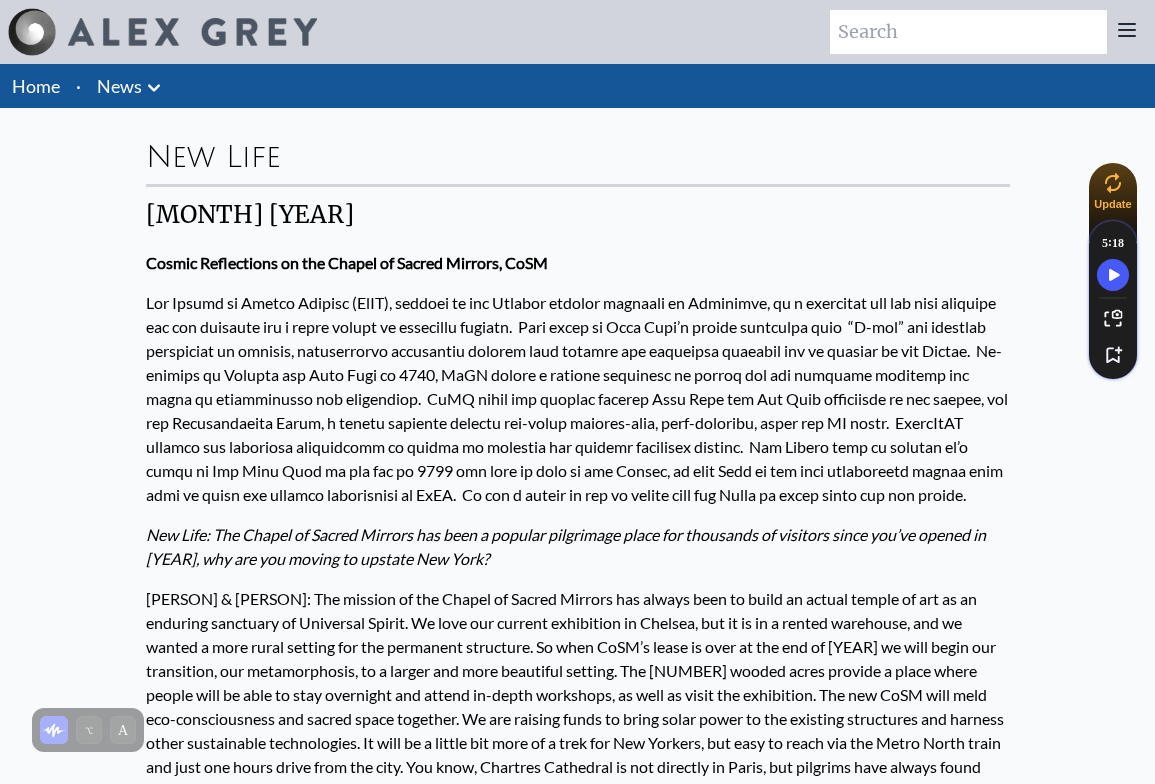 click on "Home" at bounding box center (36, 86) 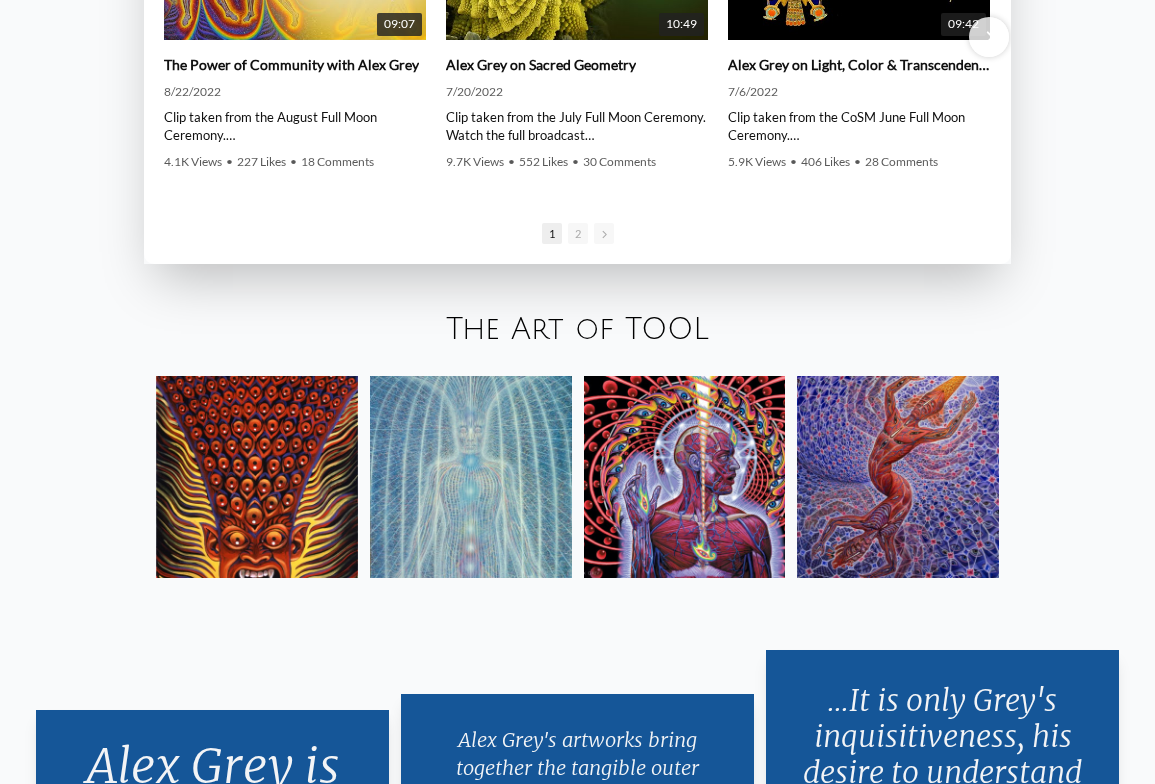 scroll, scrollTop: 3009, scrollLeft: 0, axis: vertical 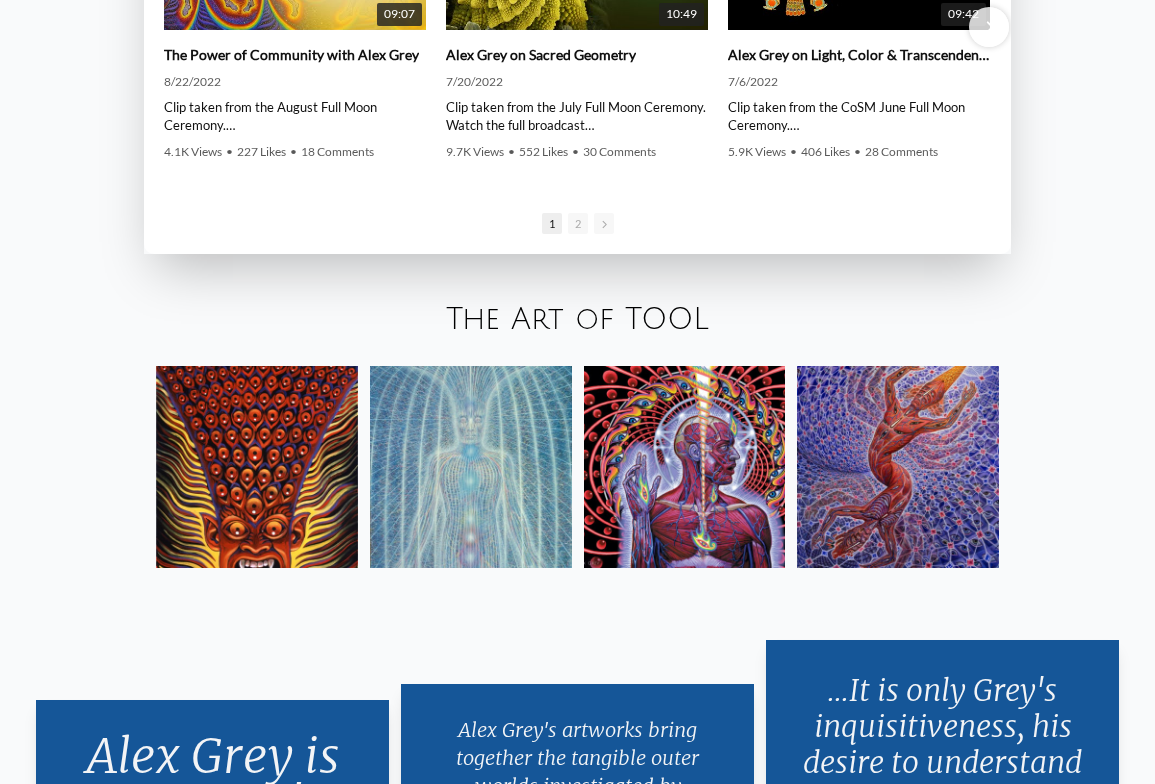 click at bounding box center [471, 467] 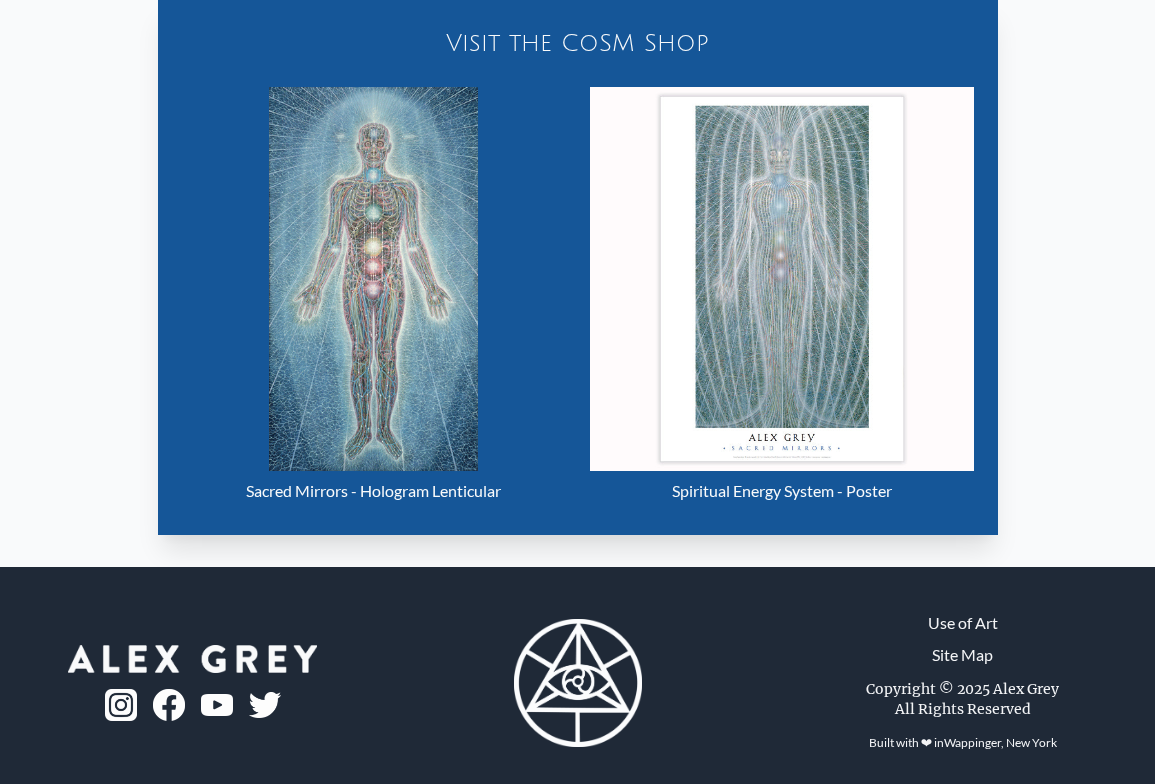 scroll, scrollTop: 0, scrollLeft: 0, axis: both 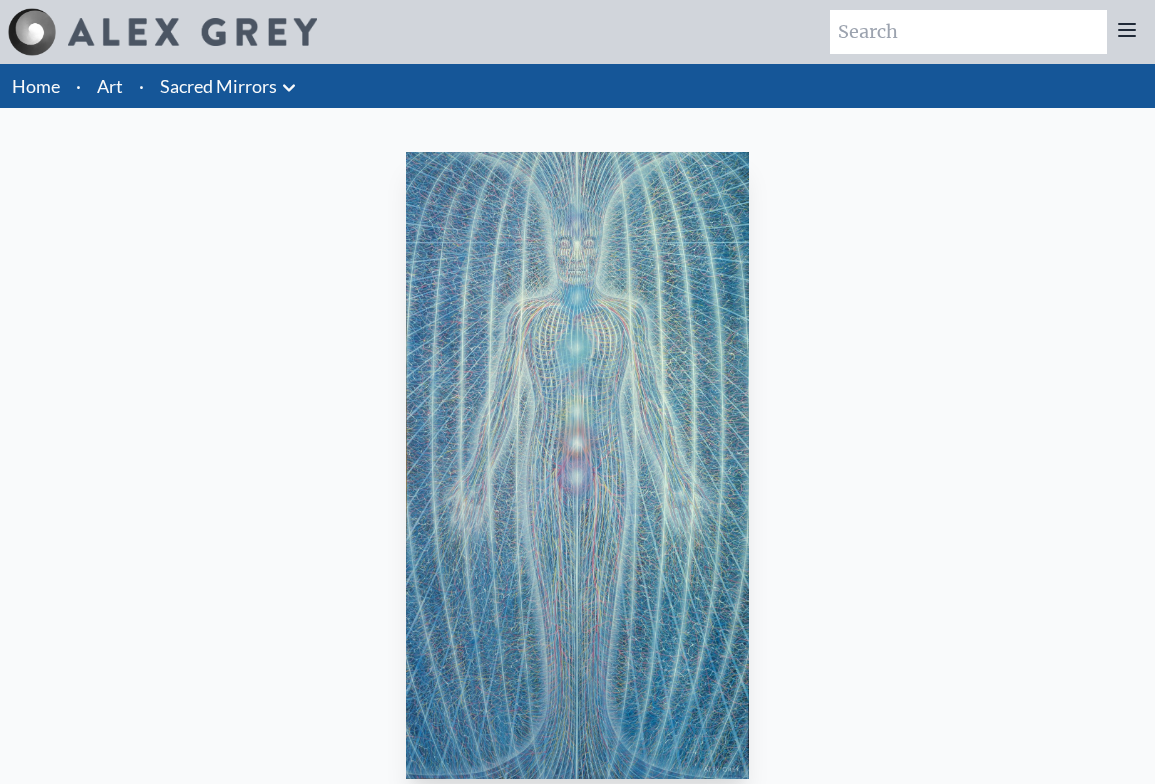 click on "Home" at bounding box center [36, 86] 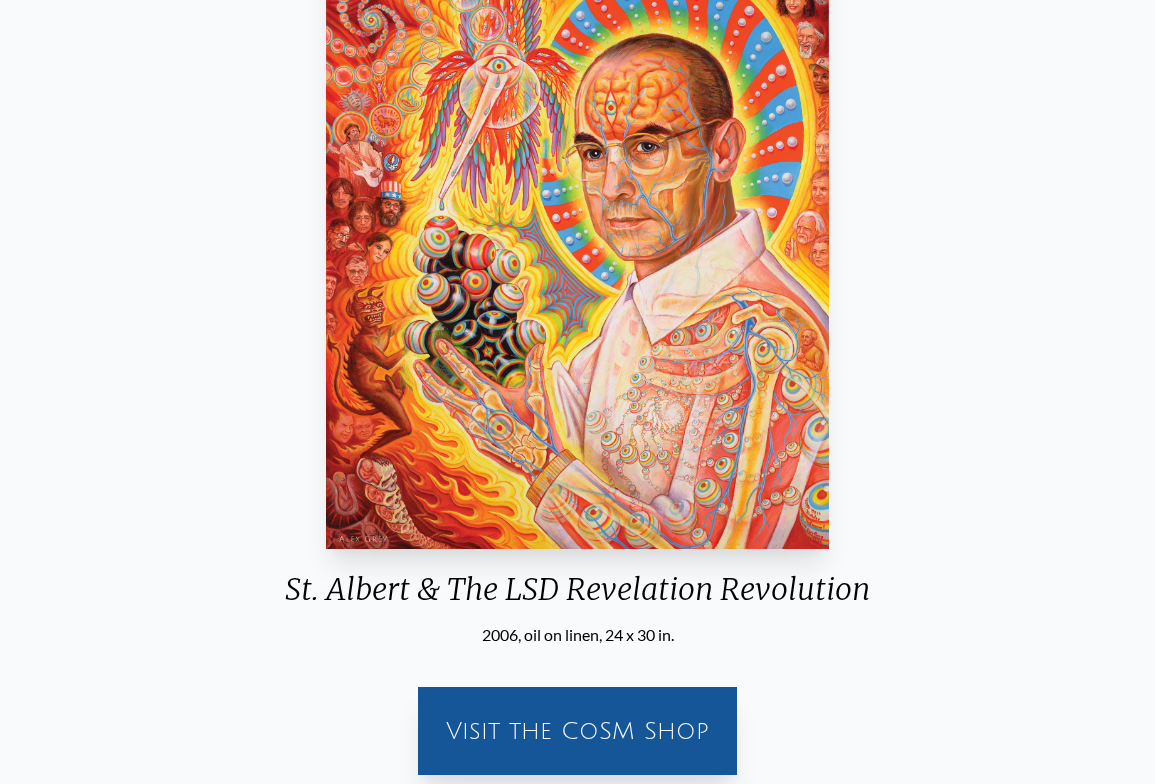 scroll, scrollTop: 232, scrollLeft: 0, axis: vertical 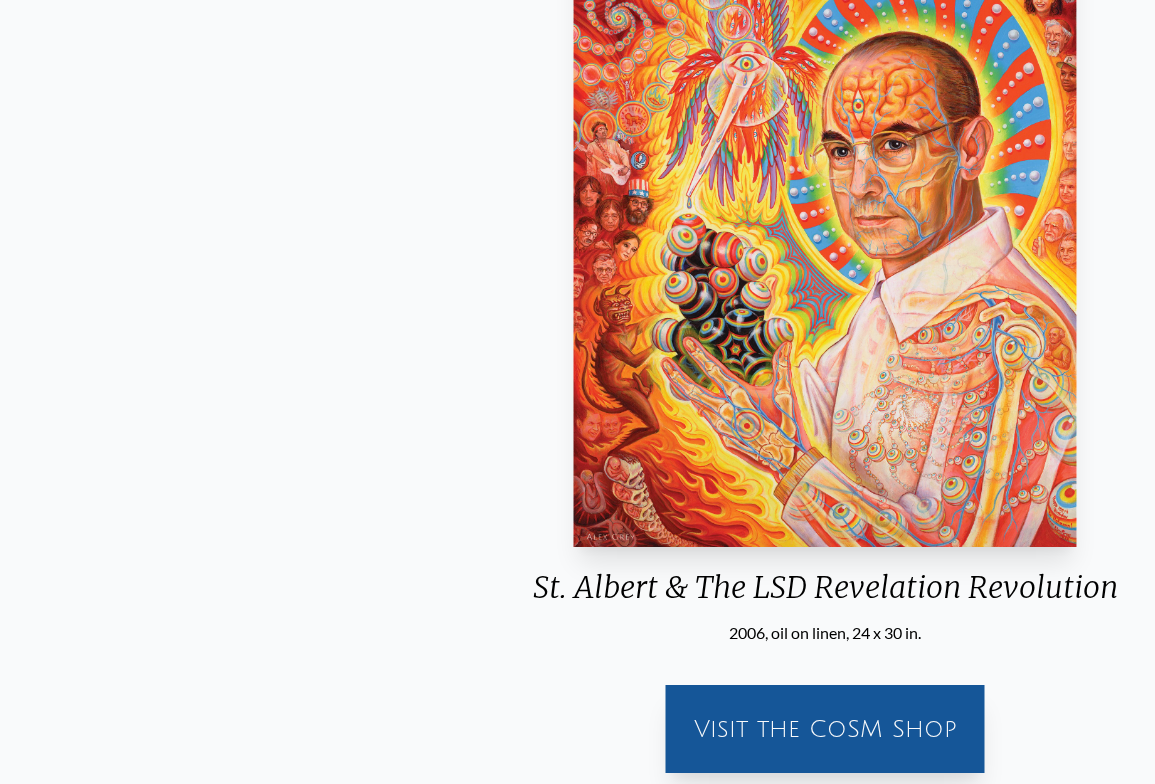 click on "St. Albert & The LSD Revelation Revolution" at bounding box center [825, 595] 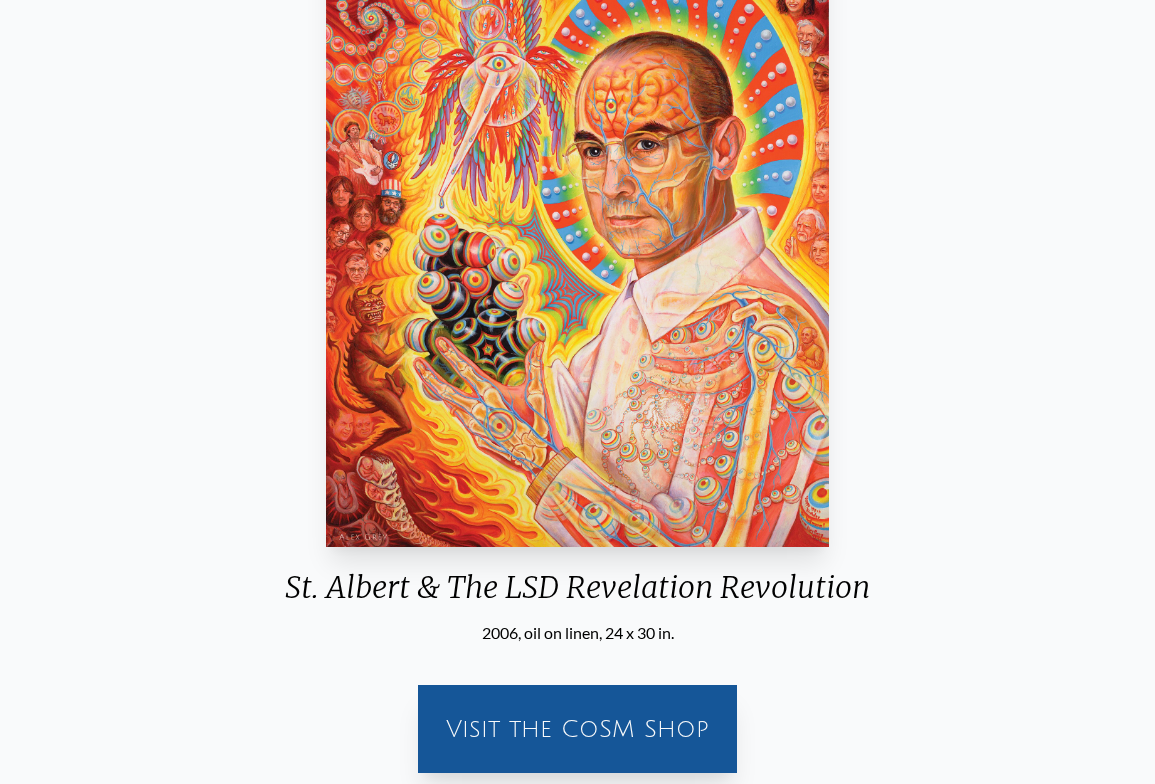 click on "St. Albert & The LSD Revelation Revolution" at bounding box center [577, 595] 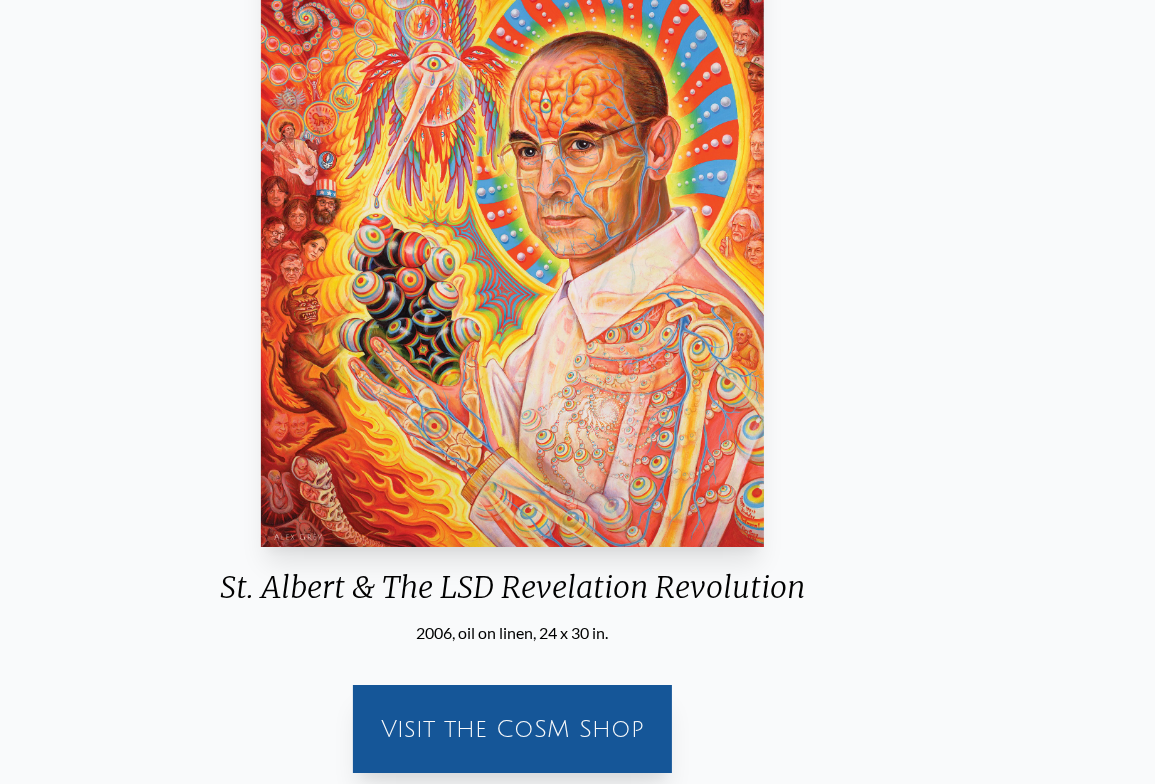 click on "St. Albert & The LSD Revelation Revolution" at bounding box center (512, 595) 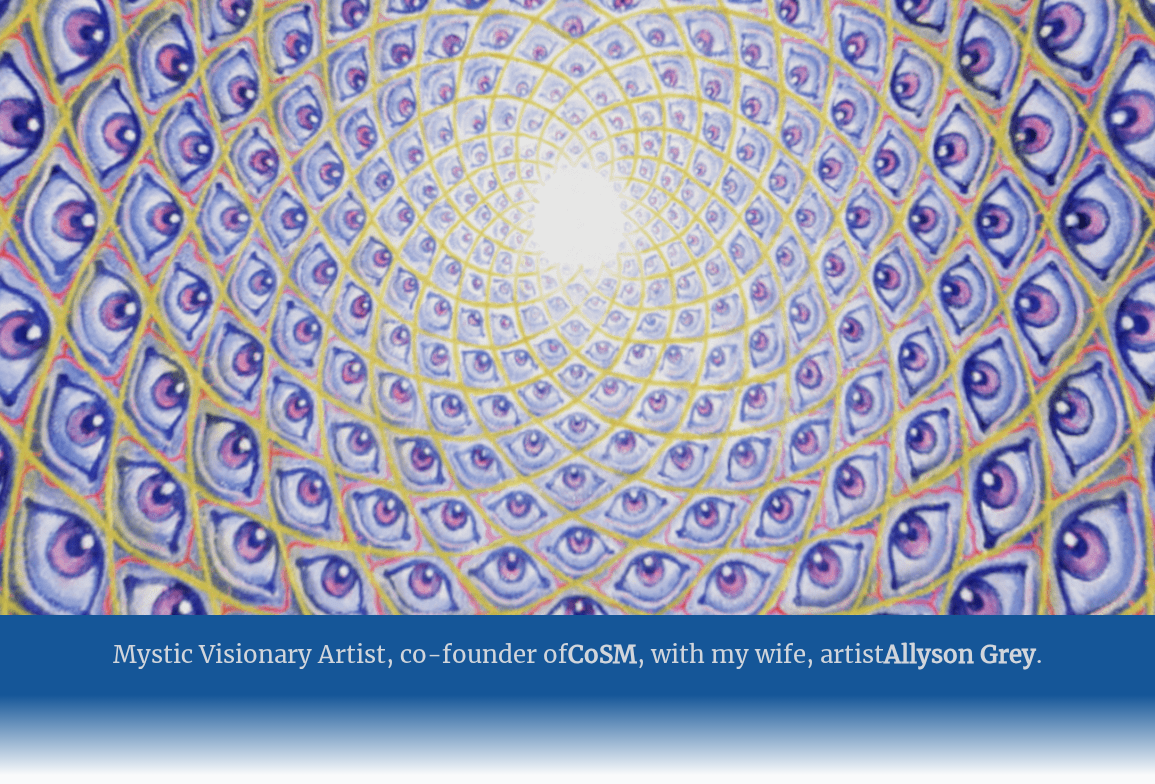 scroll, scrollTop: 0, scrollLeft: 0, axis: both 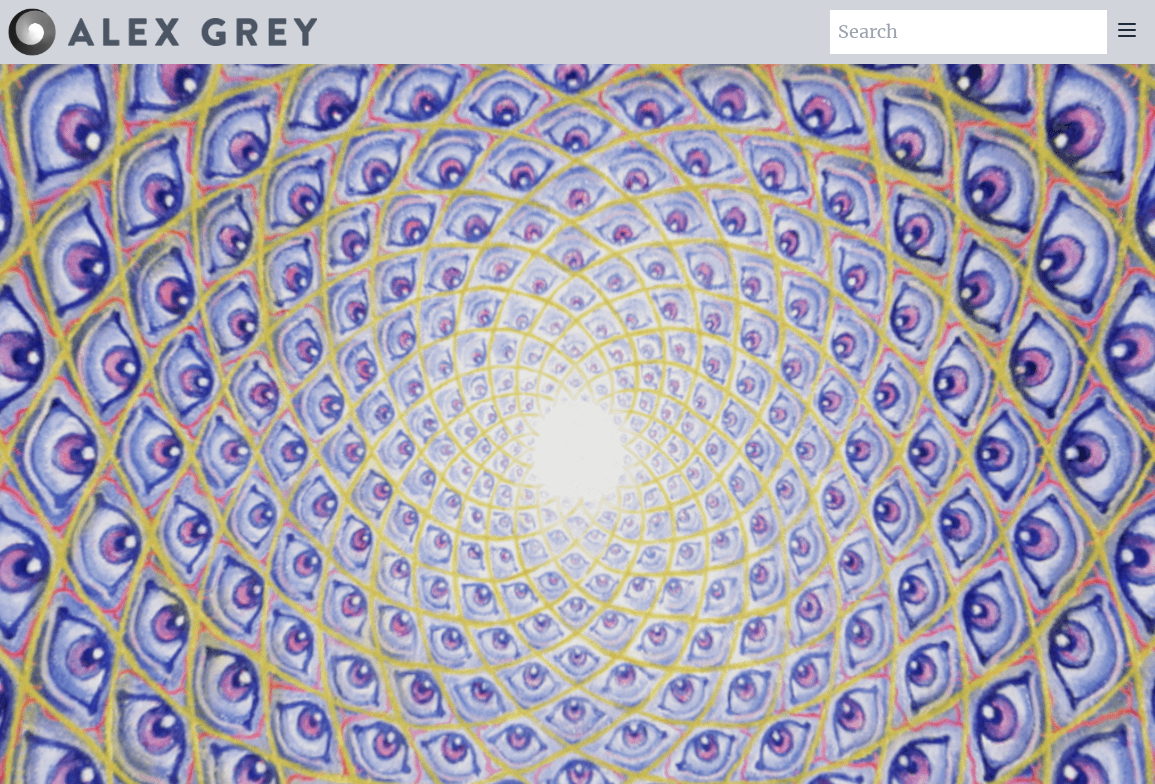 click at bounding box center (162, 32) 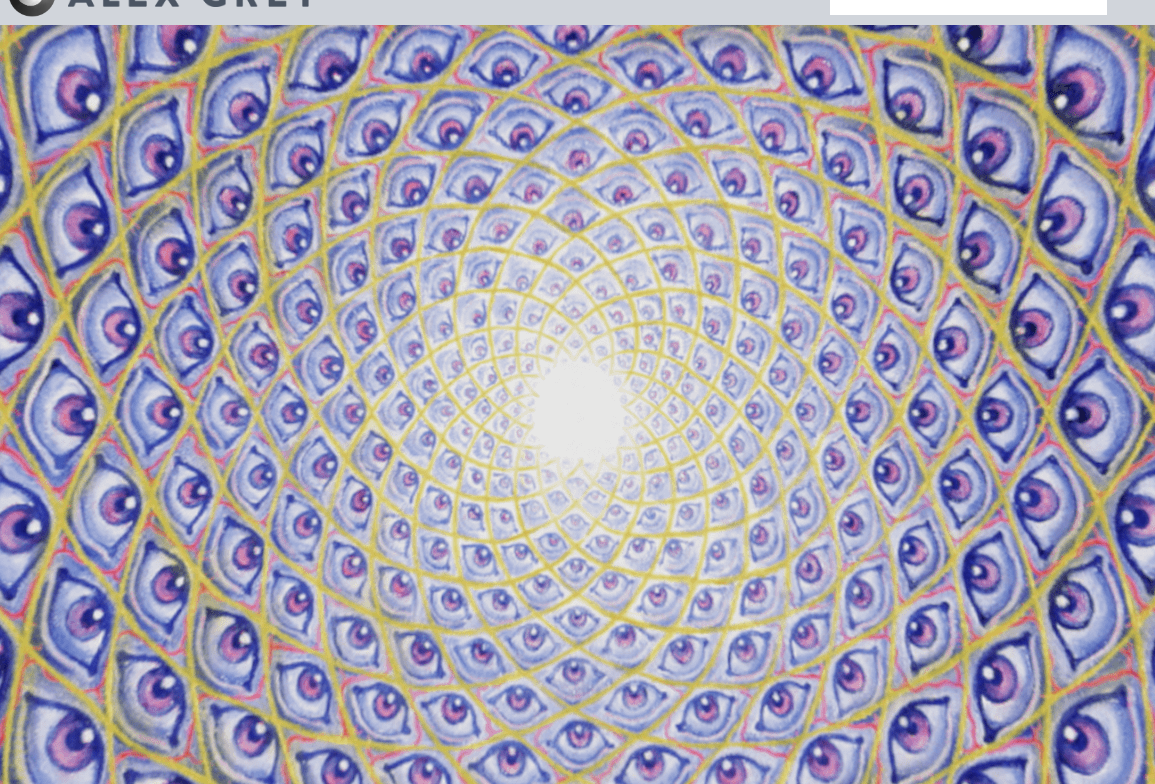 scroll, scrollTop: 0, scrollLeft: 0, axis: both 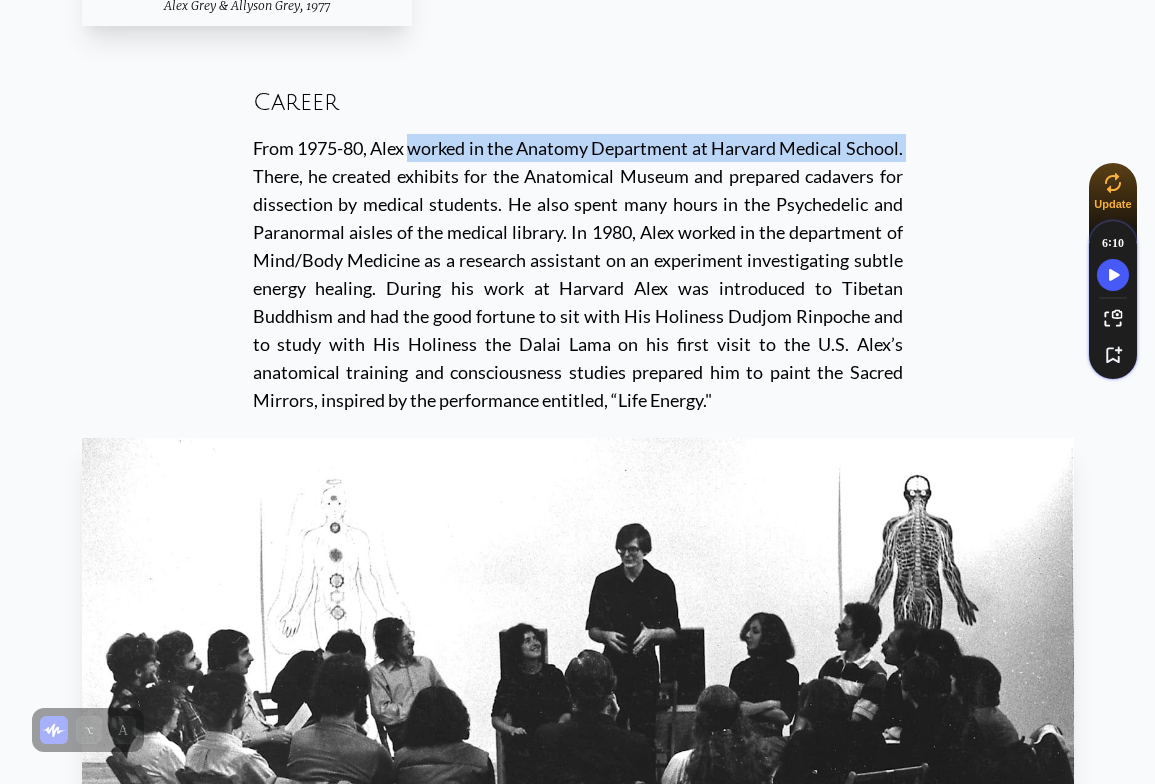 drag, startPoint x: 291, startPoint y: 148, endPoint x: 921, endPoint y: 150, distance: 630.0032 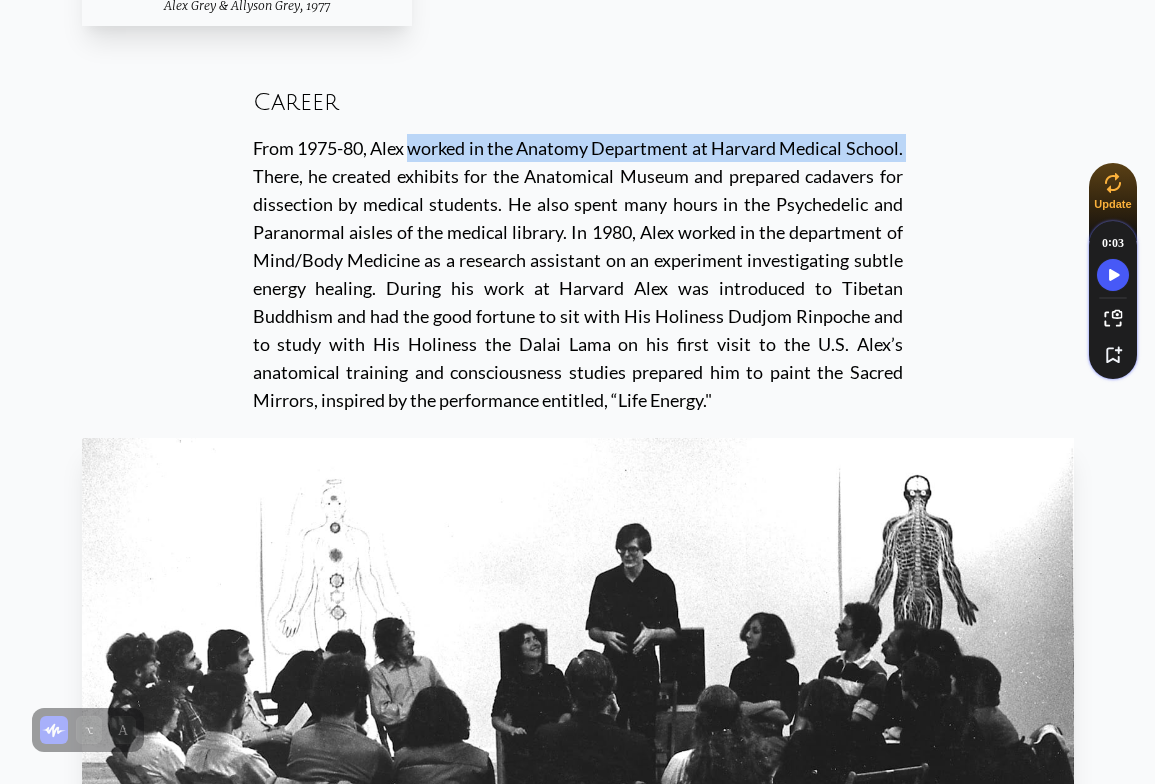 copy on "[FIRST]-[LAST], [FIRST] worked in the Anatomy Department at Harvard Medical School." 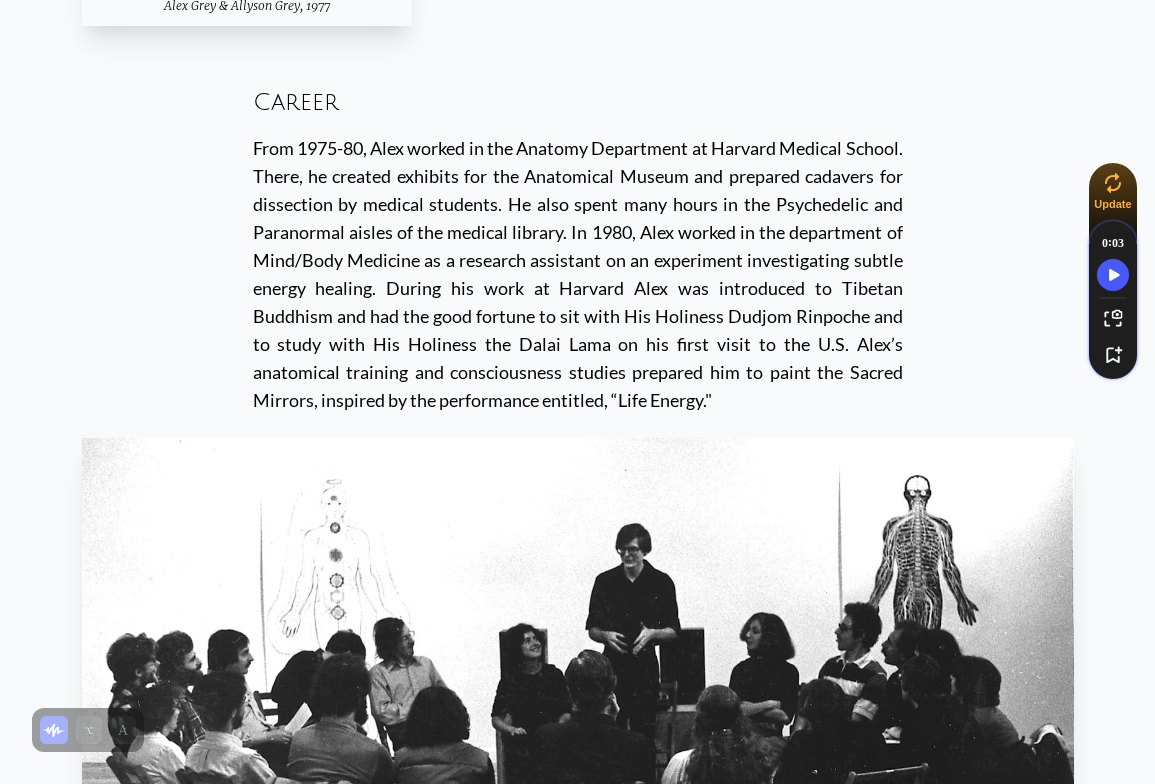 click on "Career" at bounding box center [578, 102] 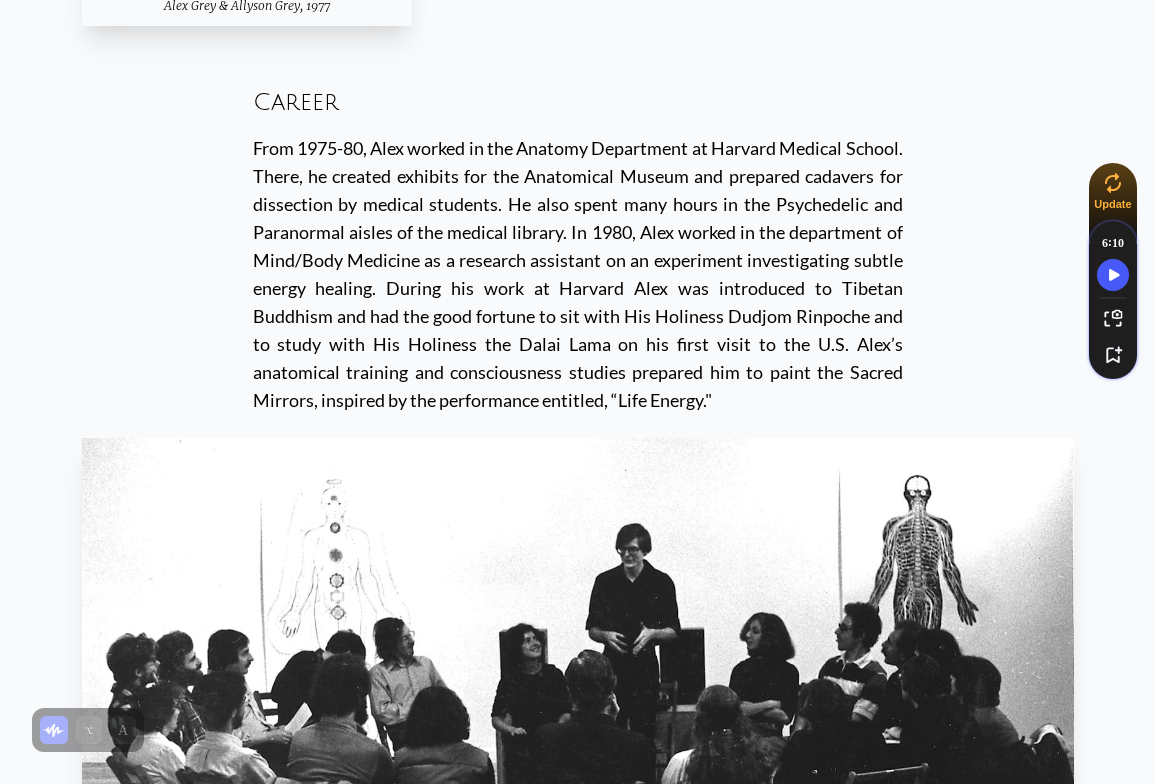 click on "Career
From 1975-80, [FIRST] worked in the Anatomy Department at Harvard Medical School.
There, he created exhibits for the Anatomical Museum and prepared cadavers for dissection by medical students.
He also spent many hours in the Psychedelic and Paranormal aisles of the medical library.
In 1980, [FIRST] worked in the department of Mind/Body Medicine as a research assistant on an experiment investigating subtle energy healing.
During his work at Harvard [FIRST] was introduced to Tibetan Buddhism and had the good fortune to sit with His Holiness [FIRST] [LAST] and to study with His Holiness the Dalai Lama on his first visit to the U.S.
[FIRST]’s anatomical training and consciousness studies prepared him to paint the Sacred Mirrors, inspired by the performance entitled, “Life Energy."" at bounding box center [578, 246] 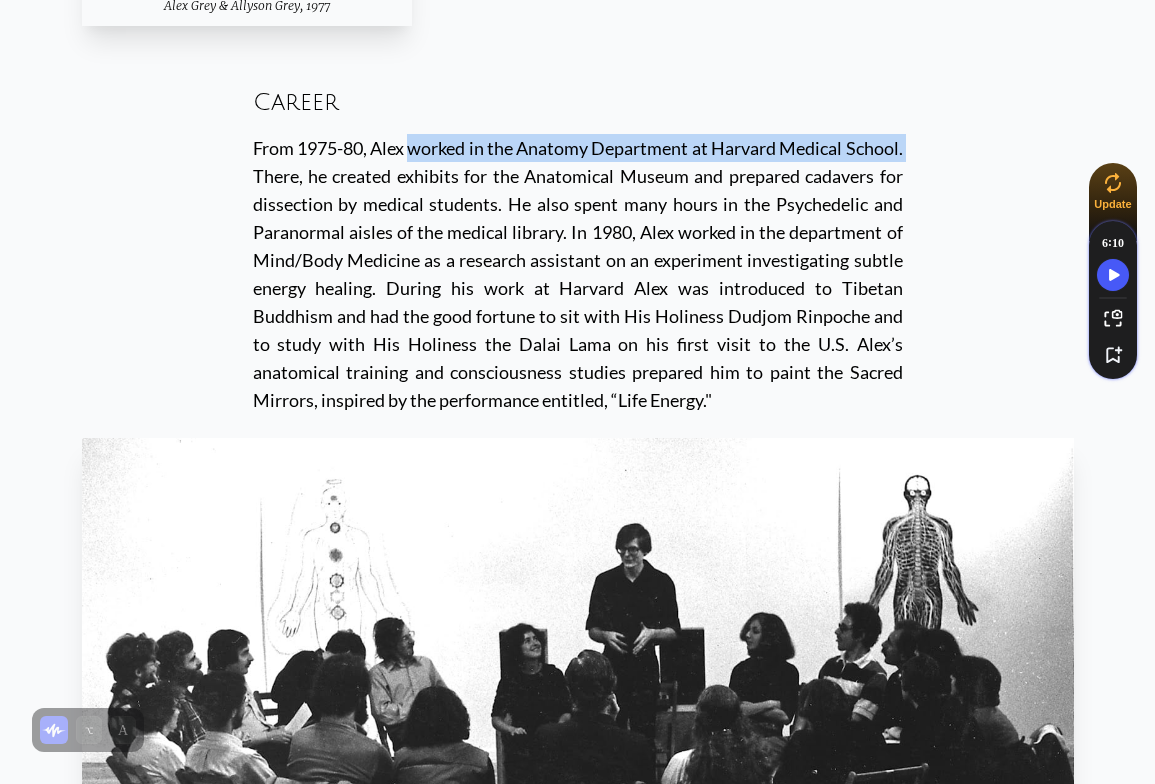 drag, startPoint x: 293, startPoint y: 151, endPoint x: 924, endPoint y: 144, distance: 631.0388 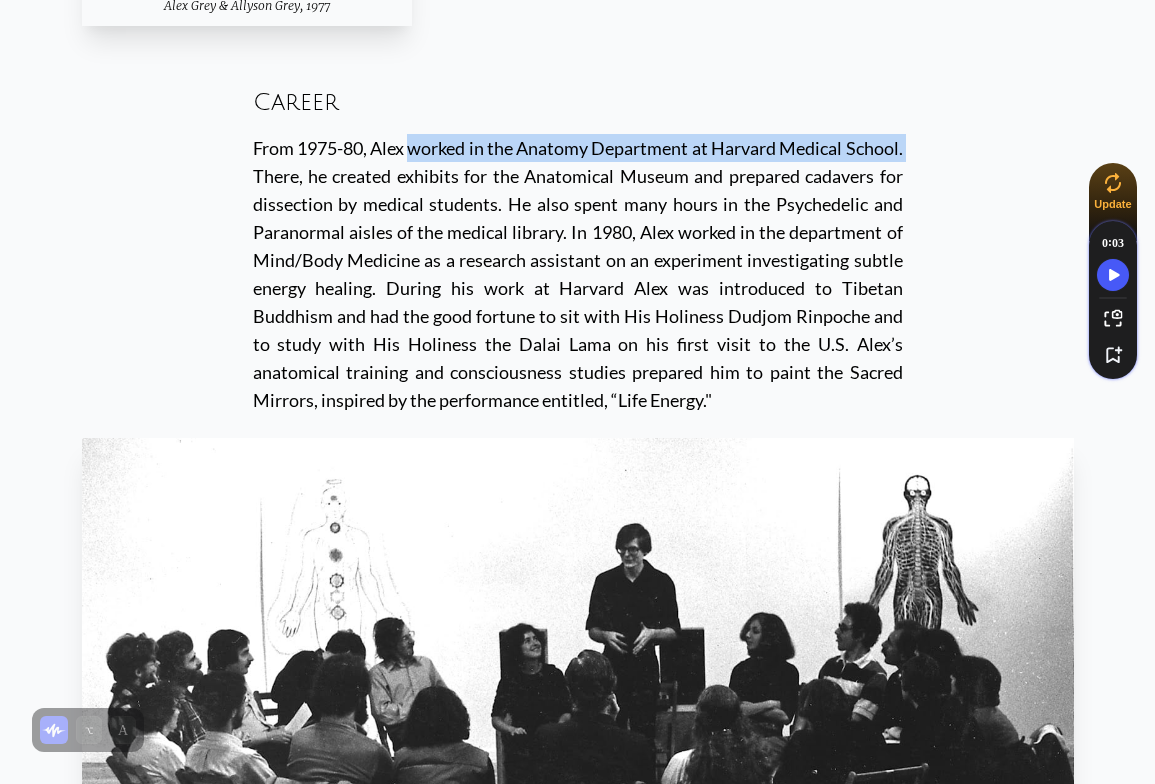 copy on "[FIRST]-[LAST], [FIRST] worked in the Anatomy Department at Harvard Medical School." 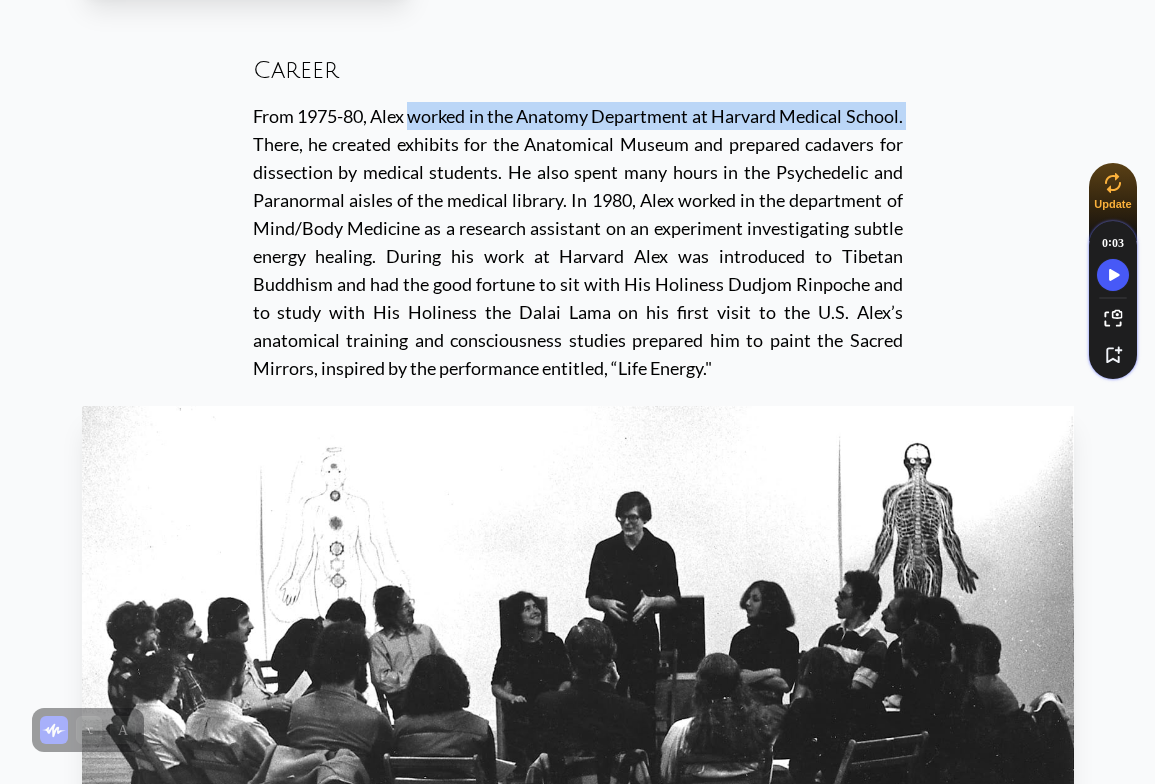 scroll, scrollTop: 4265, scrollLeft: 0, axis: vertical 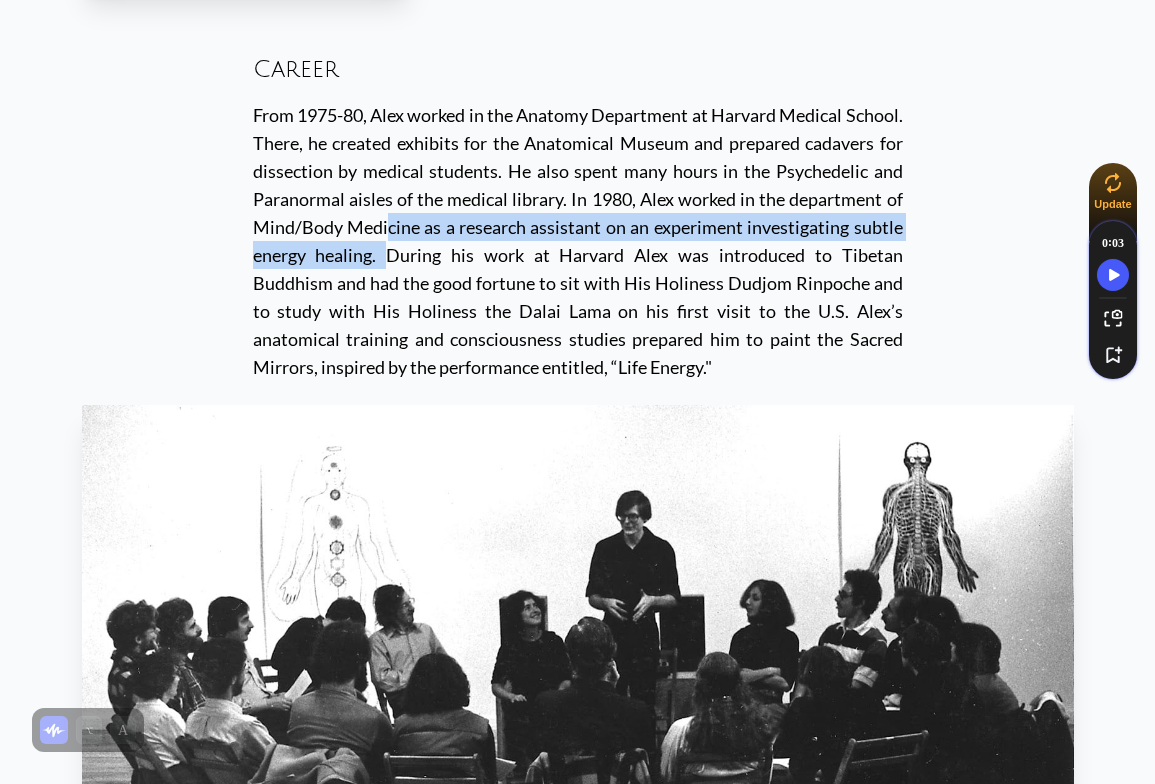 drag, startPoint x: 246, startPoint y: 235, endPoint x: 297, endPoint y: 250, distance: 53.160137 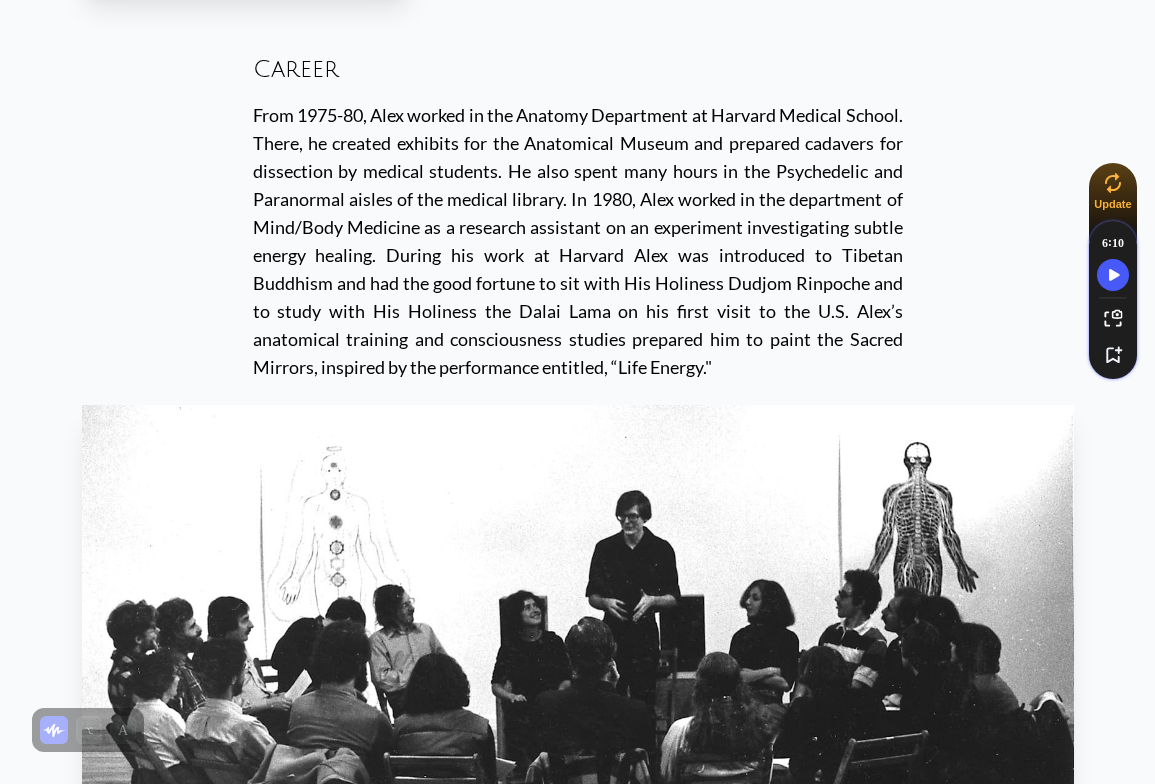 click on "Mystic Eye:  The Story of [FIRST] [LAST]
Photography: [FIRST] [LAST]
[FIRST] [LAST], 1998
[FIRST] [LAST] might be the most significant artist alive.
In a world gone postmodern, bereft of meaning and value, cut loose on a sea of irony and indifference,
[FIRST] is taking a stunning stand: there is a God, there is Spirit,
there is a transcendental ground and goal of human development and unfolding.
Higher realities are available to us – that is the message of [FIRST] [LAST]’s art.
– [FIRST] [LAST]
Integral philosopher & author
Monochord, 2013
Early Years" at bounding box center [577, 3153] 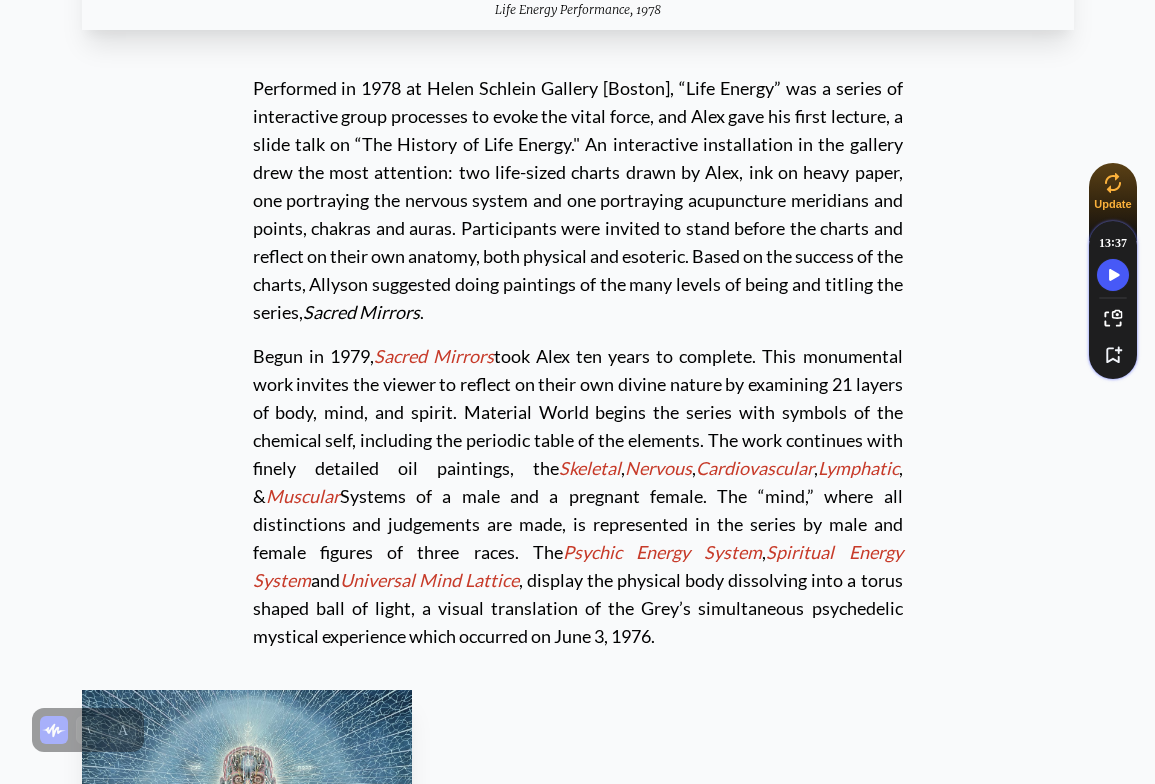 scroll, scrollTop: 5265, scrollLeft: 0, axis: vertical 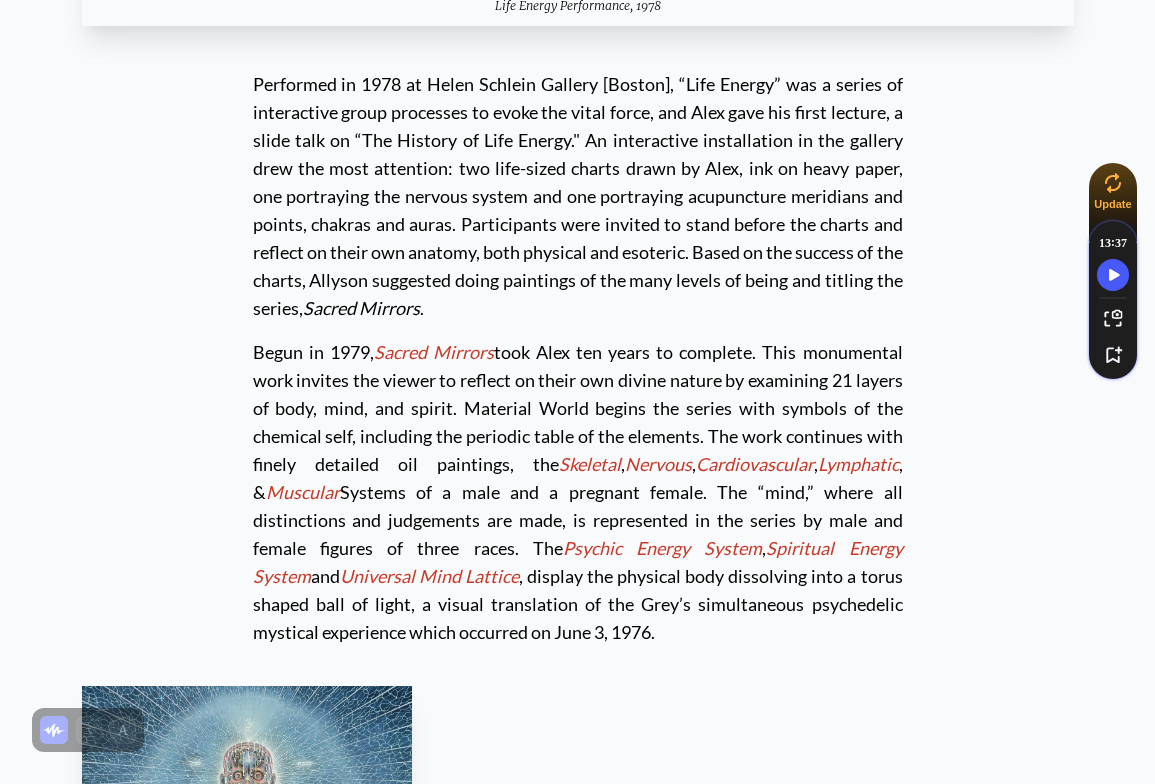 click on "Performed in 1978 at Helen Schlein Gallery [Boston],
“Life Energy” was a series of interactive group processes to evoke the vital force, and [FIRST] gave his first lecture, a slide talk on “The History of Life Energy."
An interactive installation in the gallery drew the most attention:
two life-sized charts drawn by [FIRST], ink on heavy paper, one portraying the nervous system and one portraying acupuncture meridians and points, chakras and auras.
Participants were invited to stand before the charts and reflect on their own anatomy, both physical and esoteric.
Based on the success of the charts, [FIRST] suggested doing paintings of the many levels of being and titling the series,  Sacred Mirrors ." at bounding box center [578, 196] 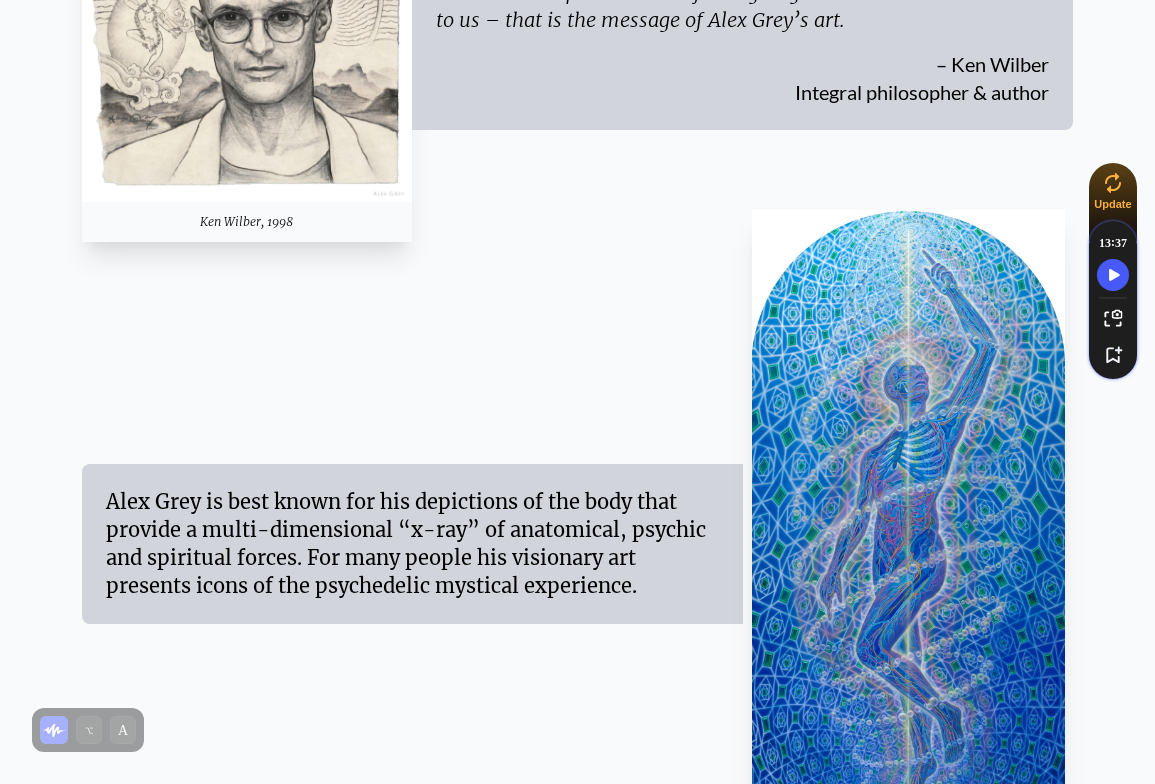 scroll, scrollTop: 904, scrollLeft: 0, axis: vertical 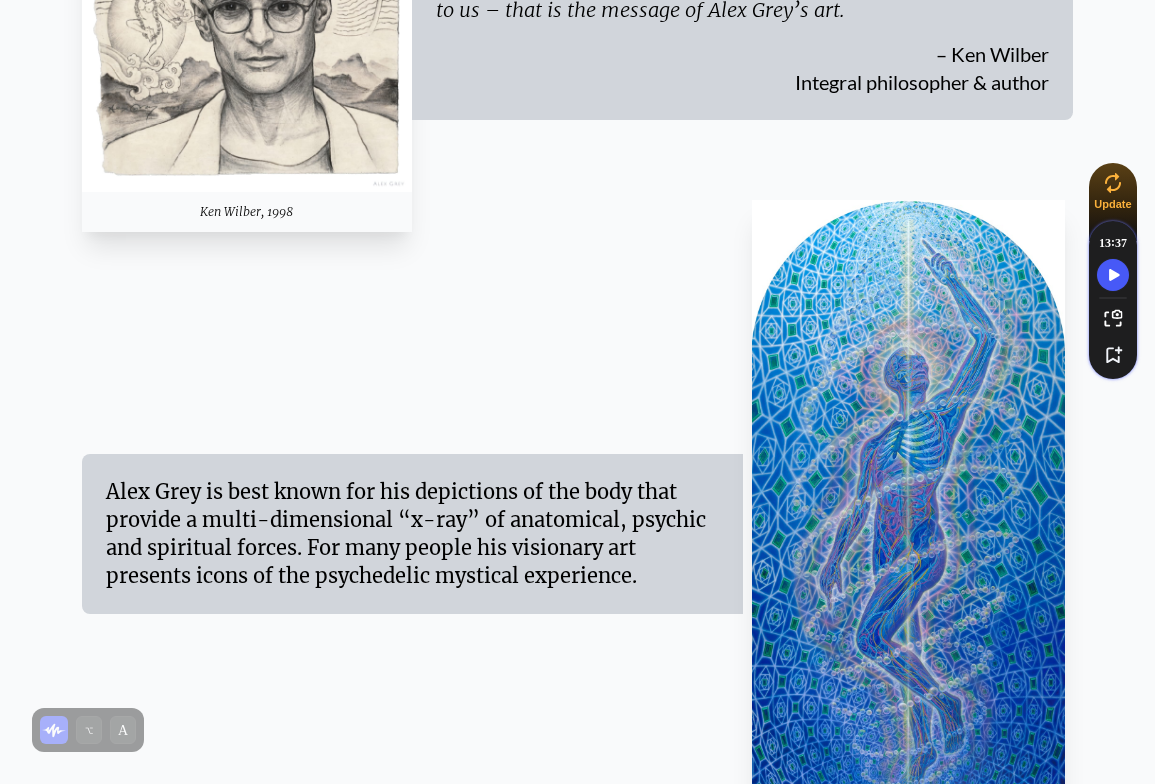 drag, startPoint x: 104, startPoint y: 498, endPoint x: 639, endPoint y: 577, distance: 540.8013 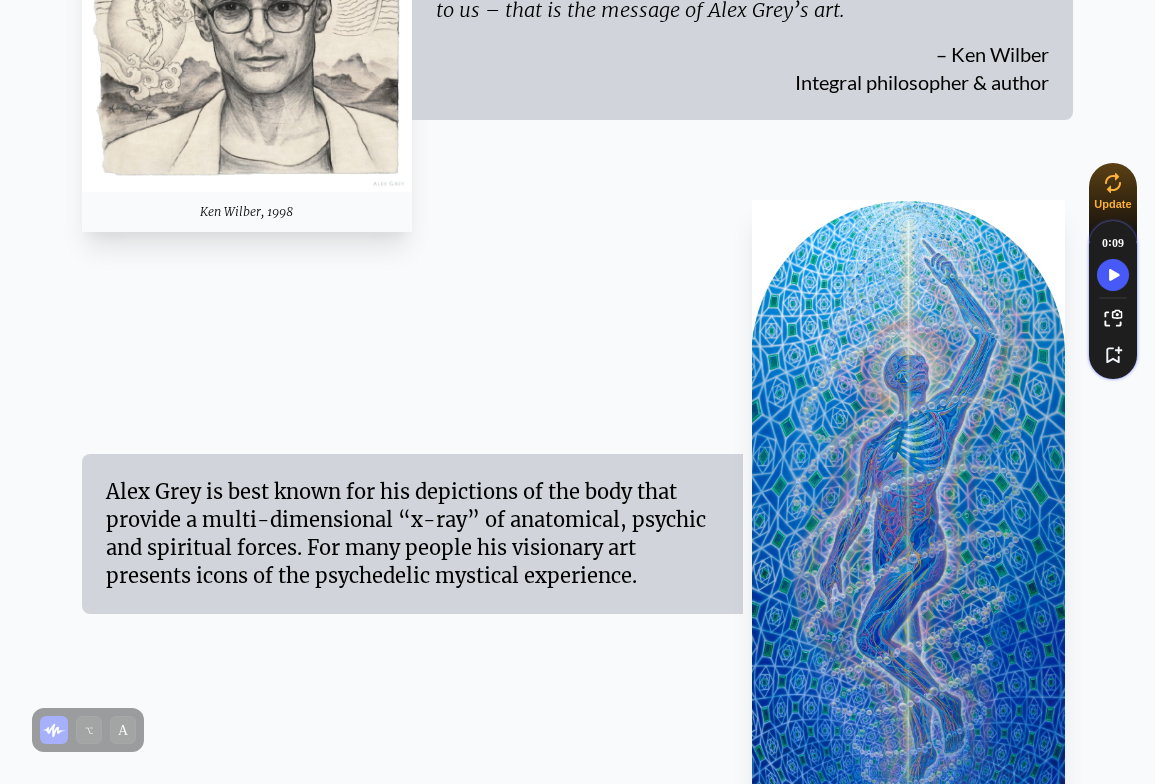 copy on "Alex Grey is best known for his depictions of the body that provide a multi-dimensional “x-ray” of anatomical, psychic and spiritual forces.
For many people his visionary art presents icons of the psychedelic mystical experience." 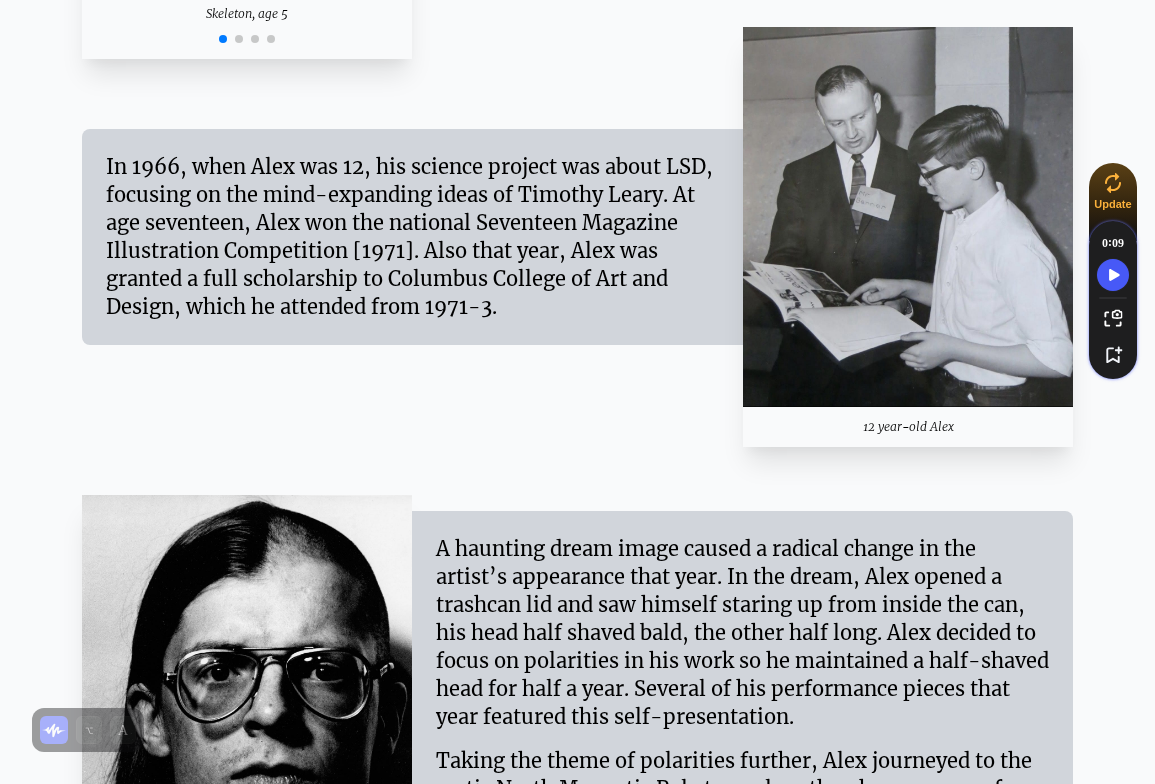 scroll, scrollTop: 2320, scrollLeft: 0, axis: vertical 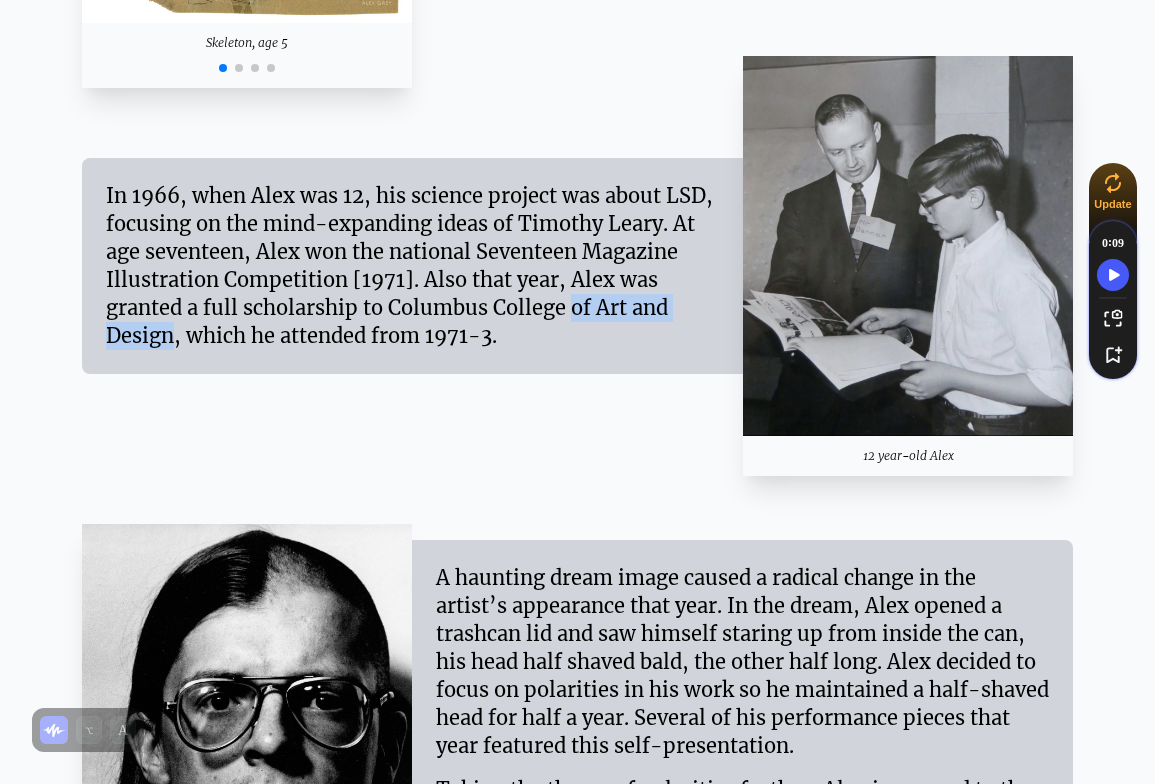 drag, startPoint x: 387, startPoint y: 309, endPoint x: 572, endPoint y: 308, distance: 185.0027 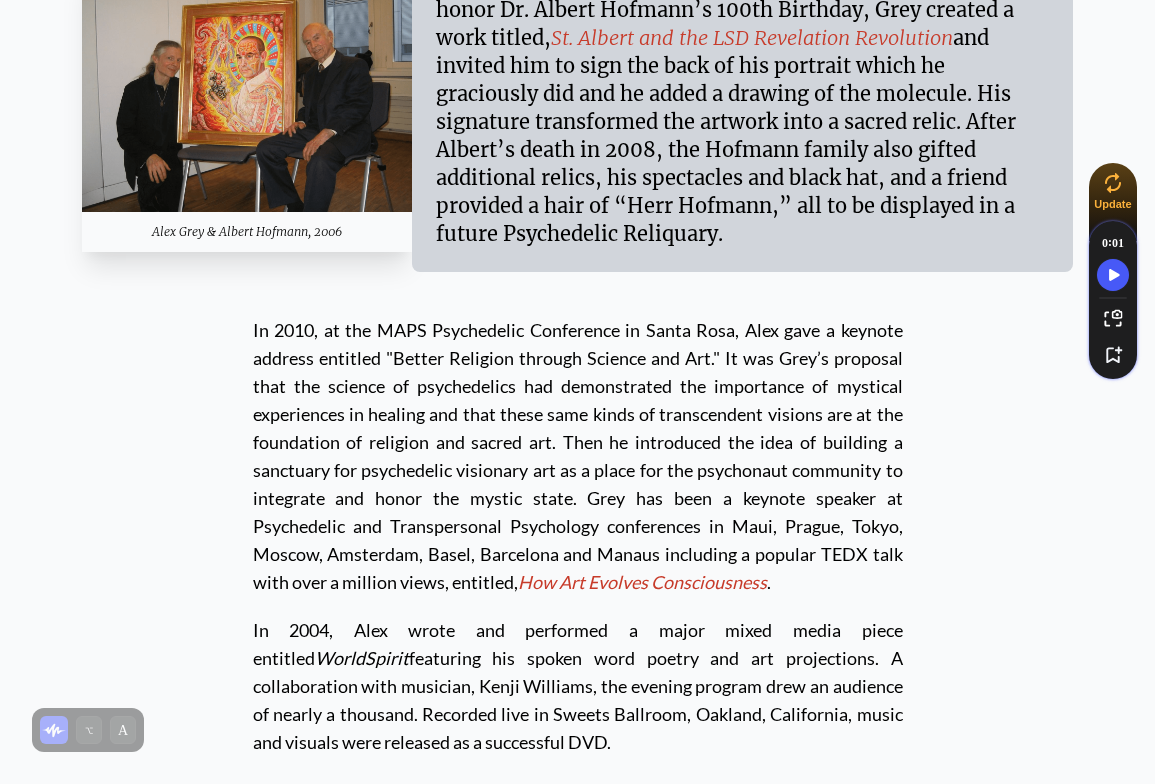 scroll, scrollTop: 10290, scrollLeft: 0, axis: vertical 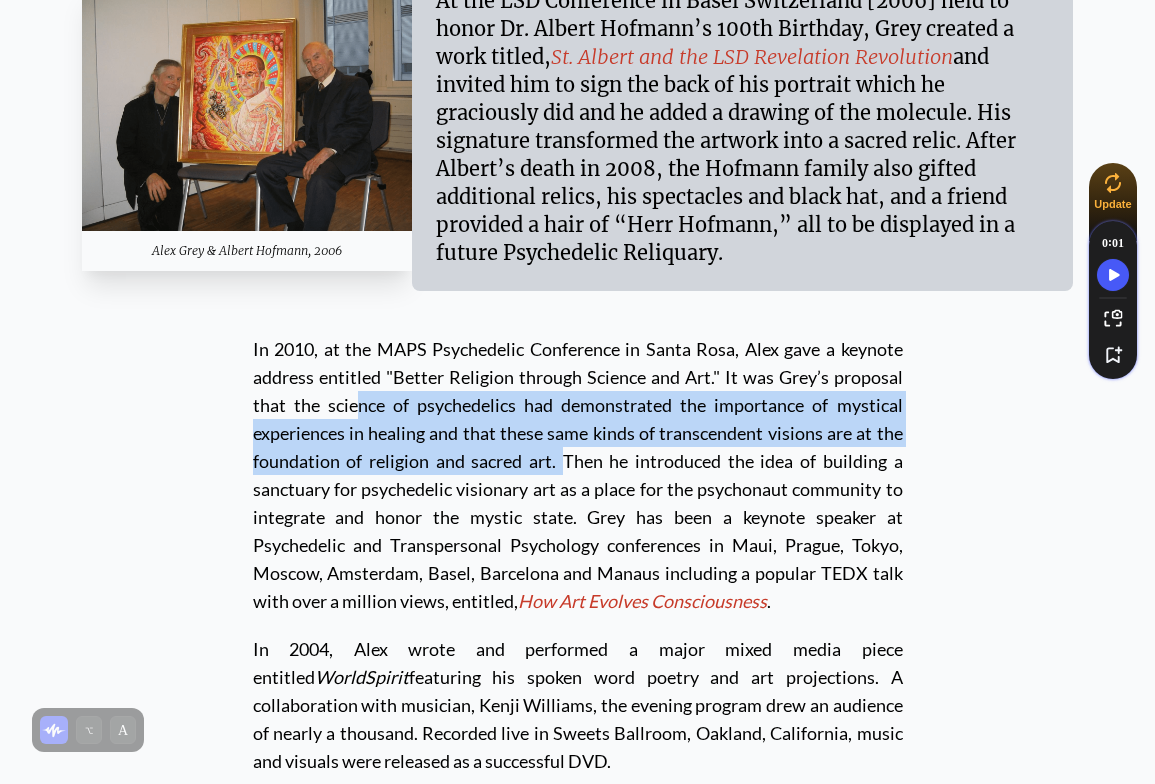 drag, startPoint x: 884, startPoint y: 298, endPoint x: 433, endPoint y: 380, distance: 458.39392 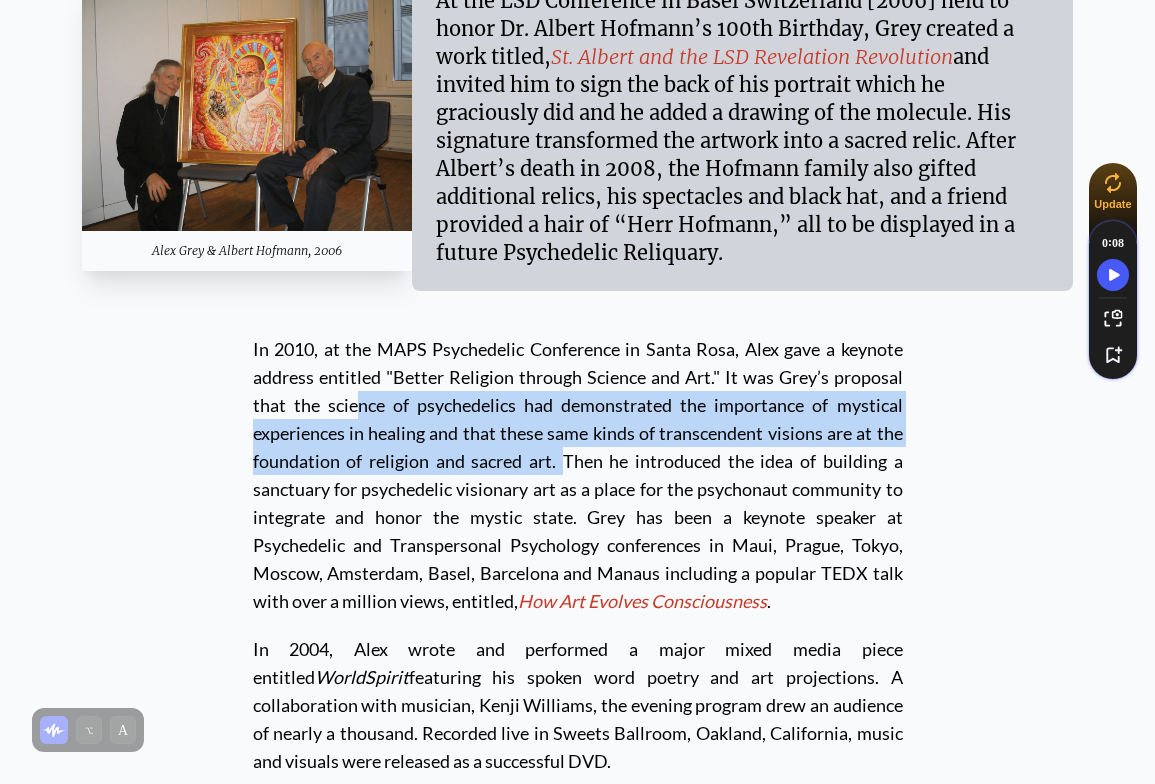 copy on "that the science of psychedelics had demonstrated the importance of mystical experiences in healing and that these same kinds of transcendent visions are at the foundation of religion and sacred art." 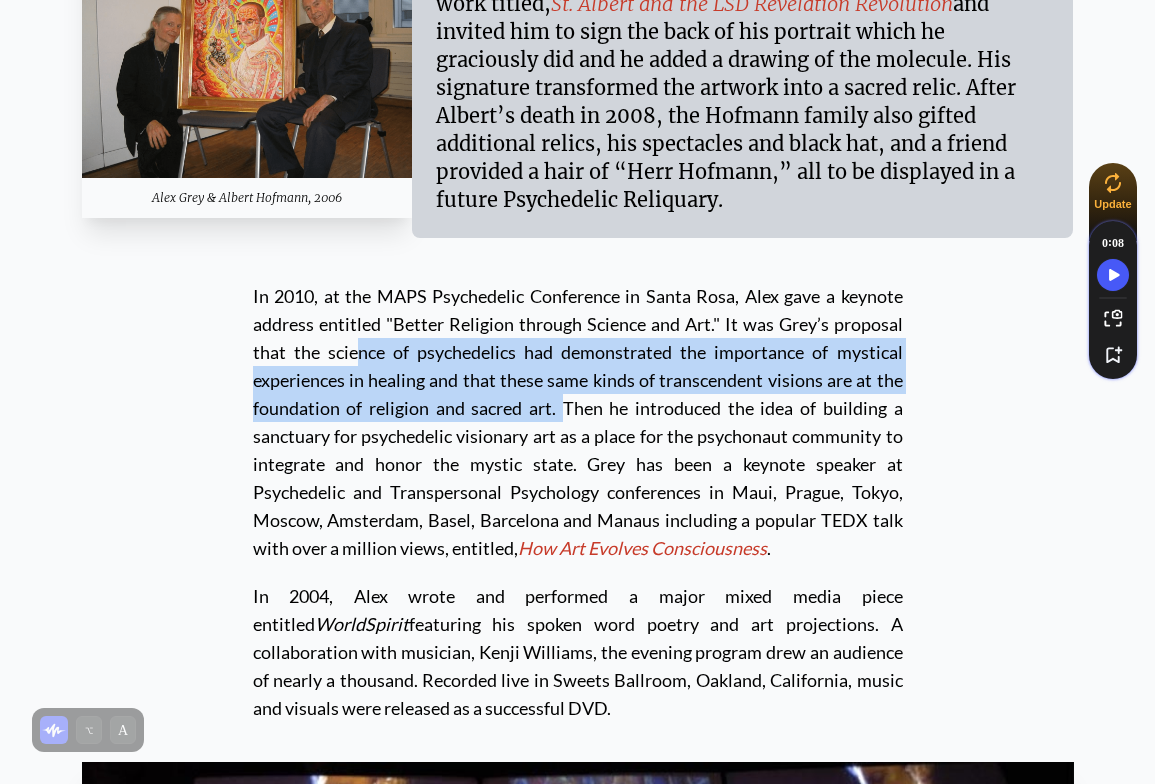 scroll, scrollTop: 10346, scrollLeft: 0, axis: vertical 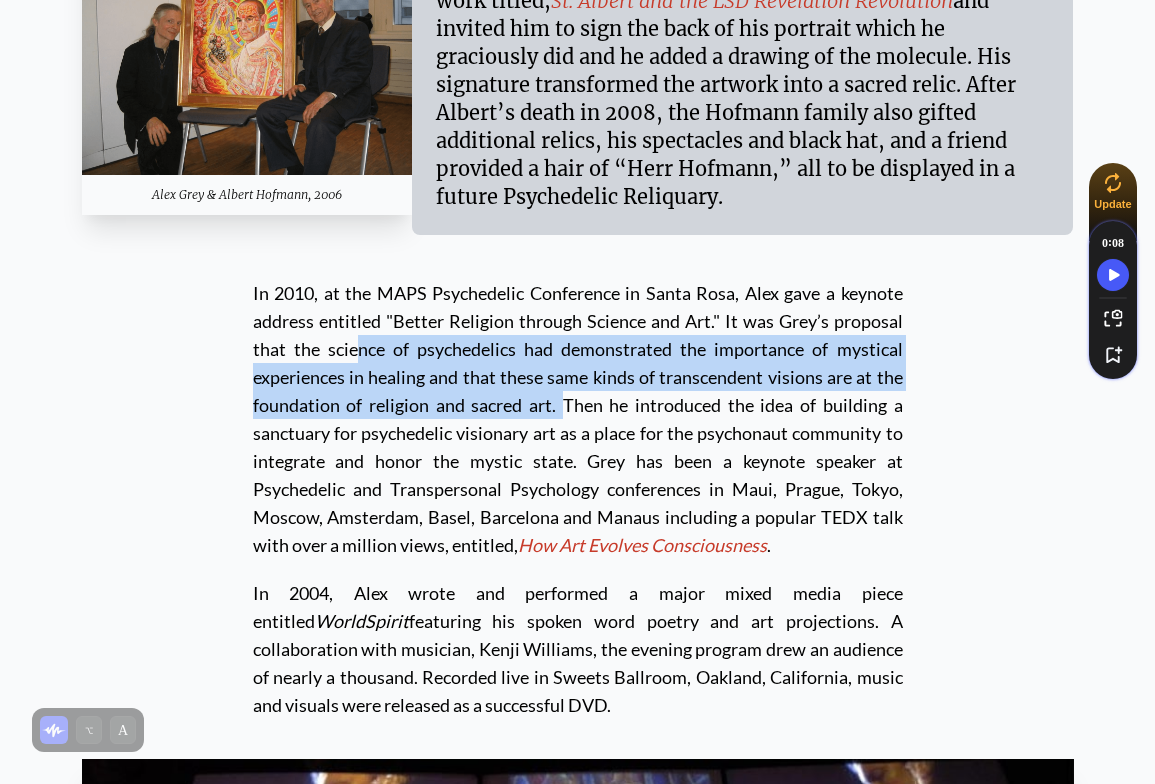 copy on "that the science of psychedelics had demonstrated the importance of mystical experiences in healing and that these same kinds of transcendent visions are at the foundation of religion and sacred art." 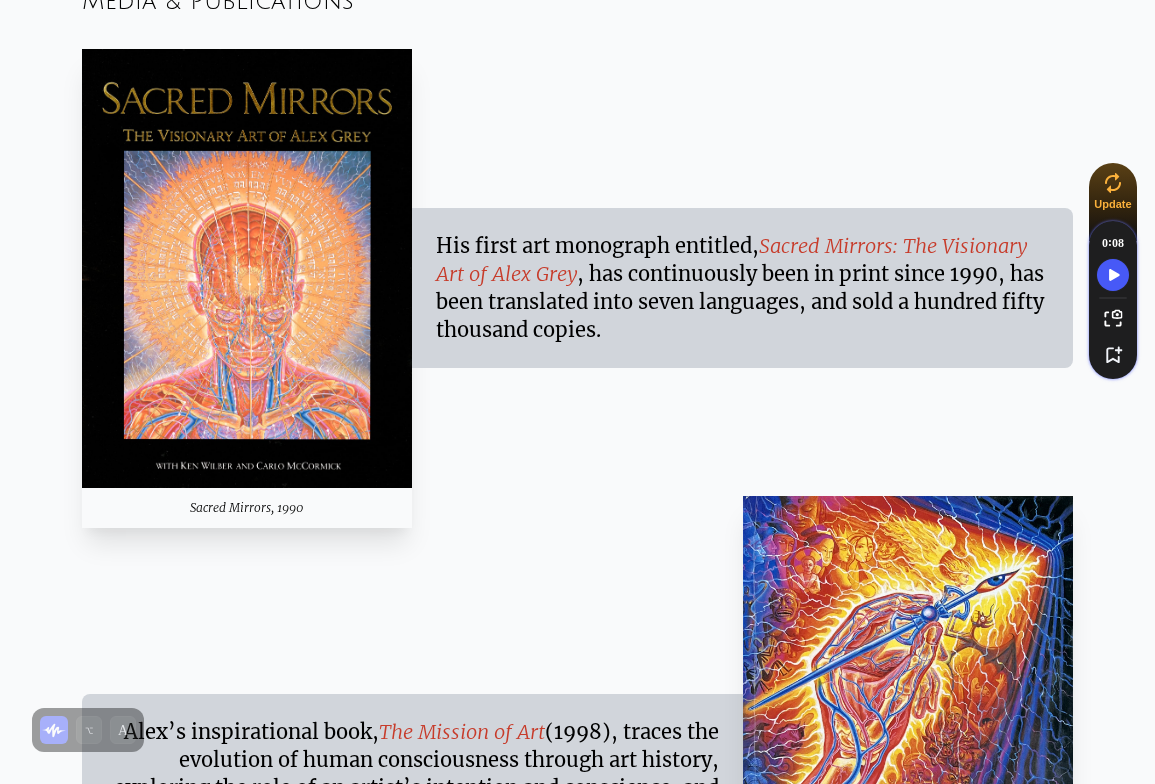 scroll, scrollTop: 11815, scrollLeft: 0, axis: vertical 